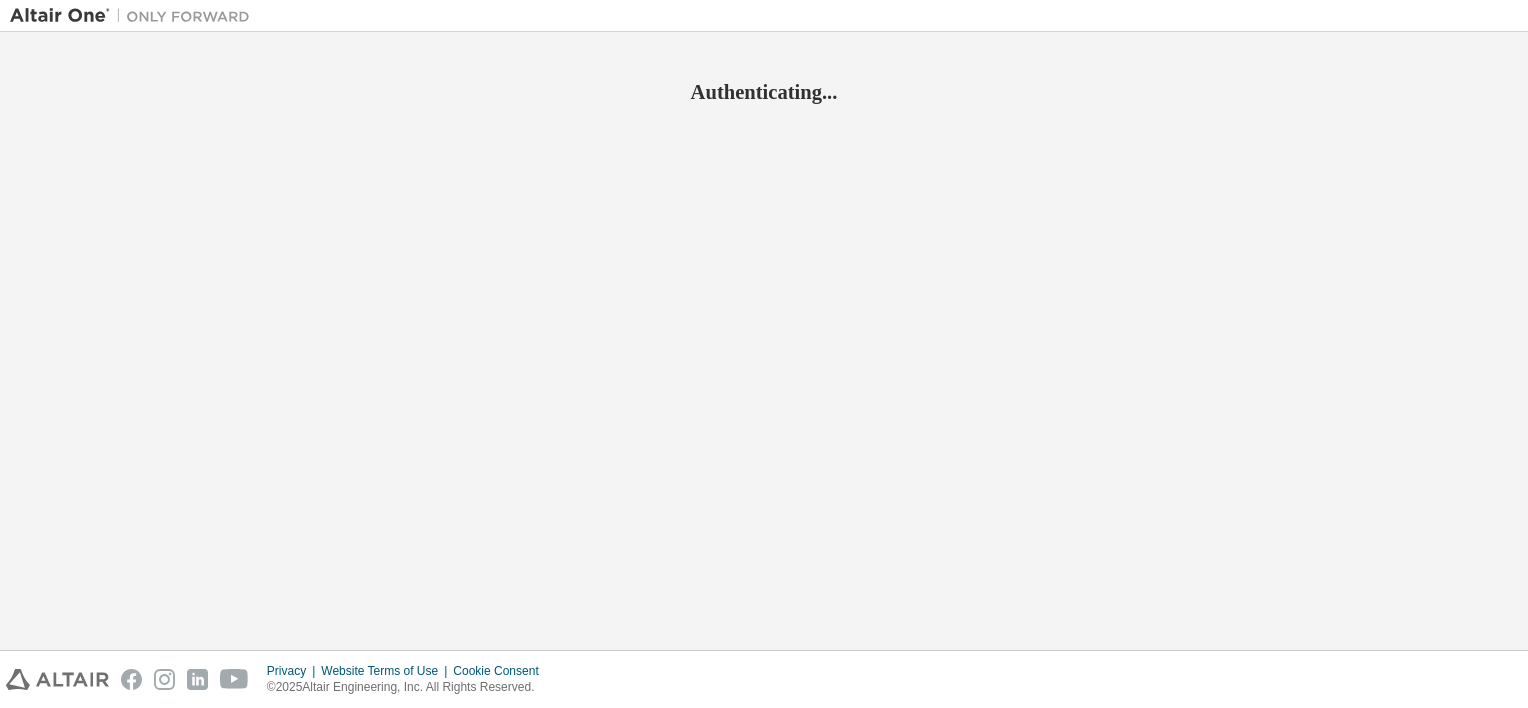 scroll, scrollTop: 0, scrollLeft: 0, axis: both 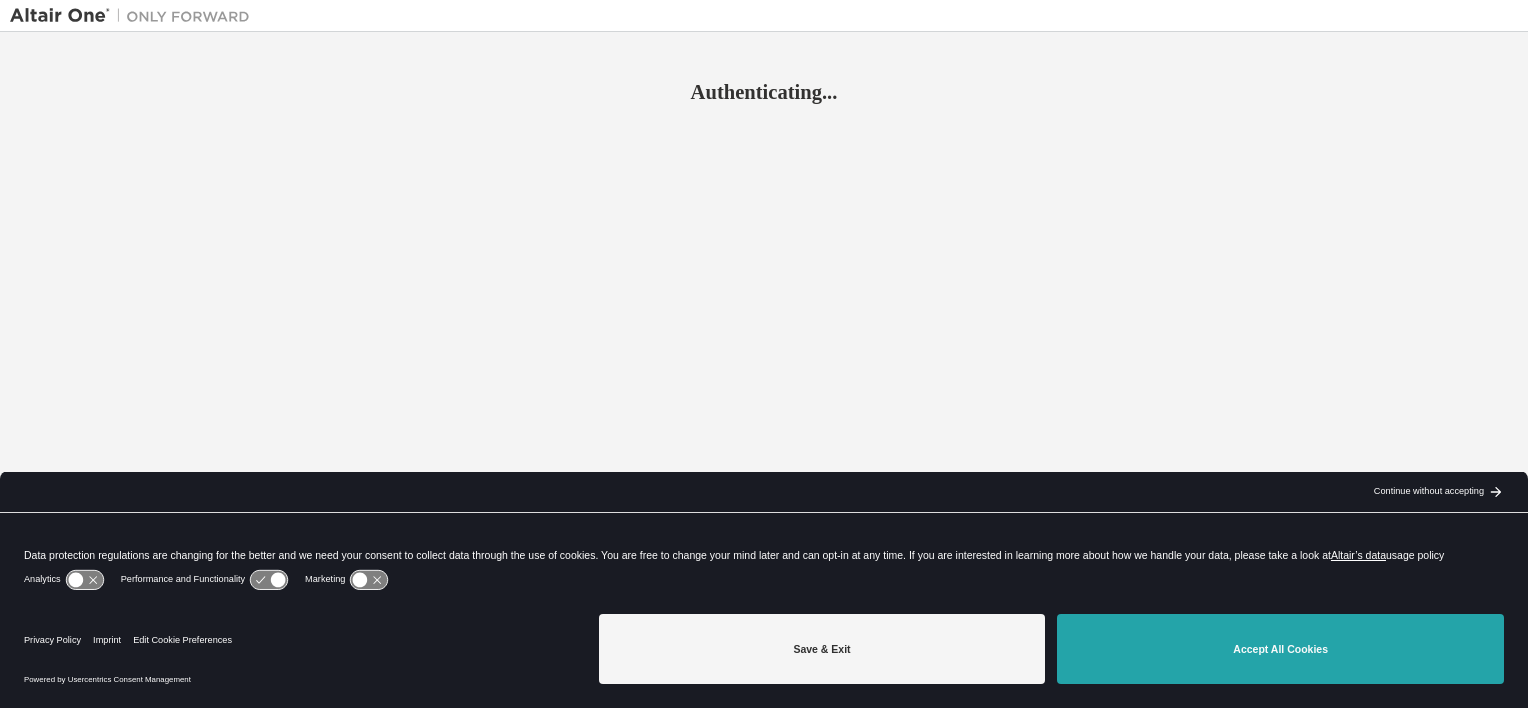 click on "Accept All Cookies" at bounding box center [1280, 649] 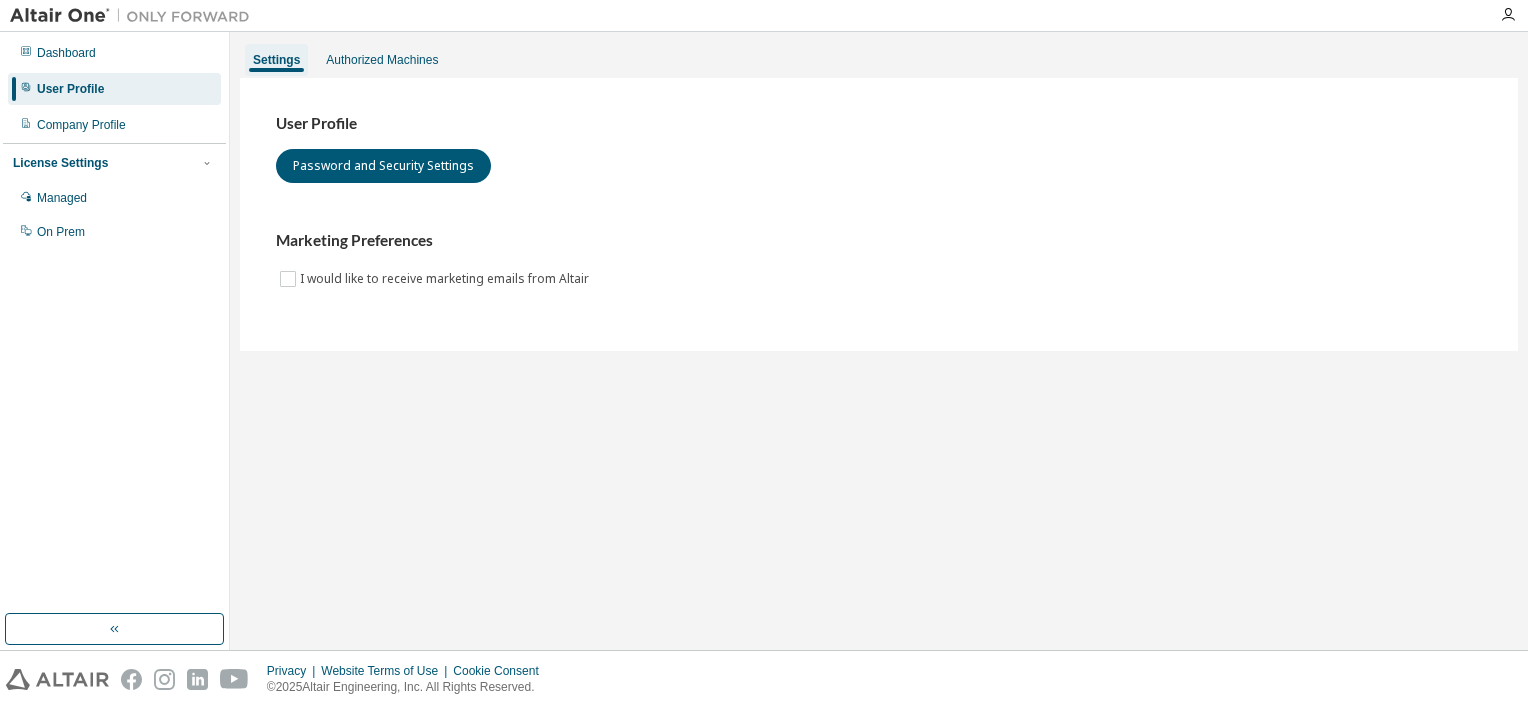 scroll, scrollTop: 0, scrollLeft: 0, axis: both 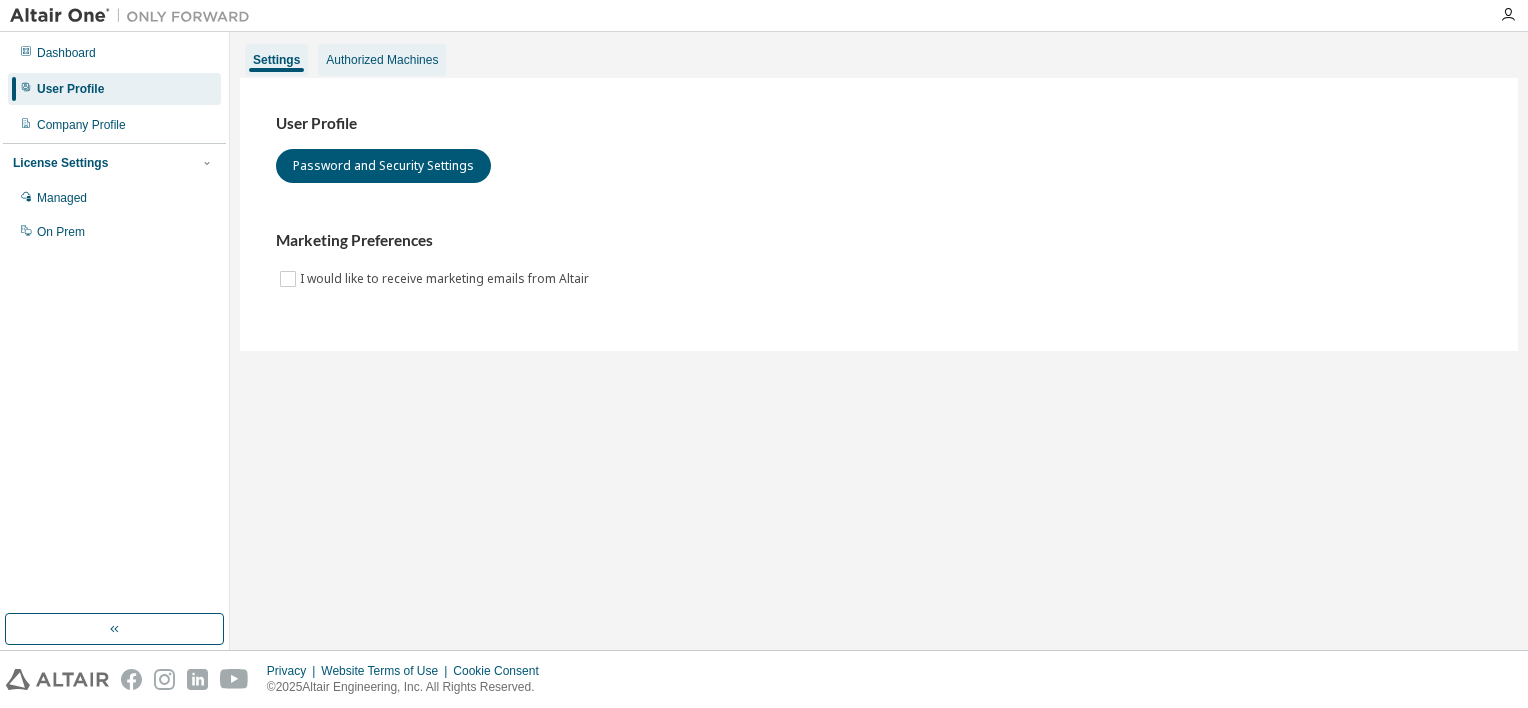 click on "Authorized Machines" at bounding box center (382, 60) 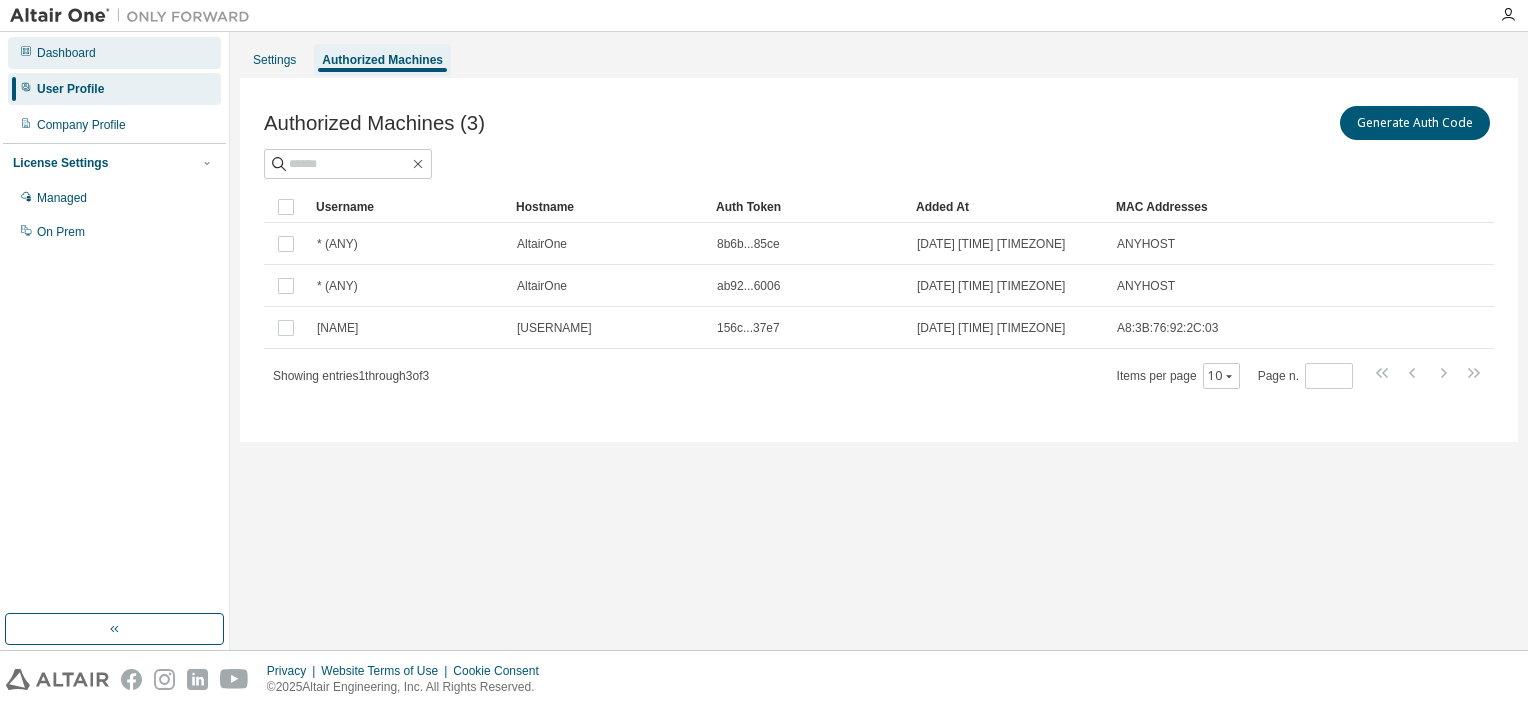 click on "Dashboard" at bounding box center (66, 53) 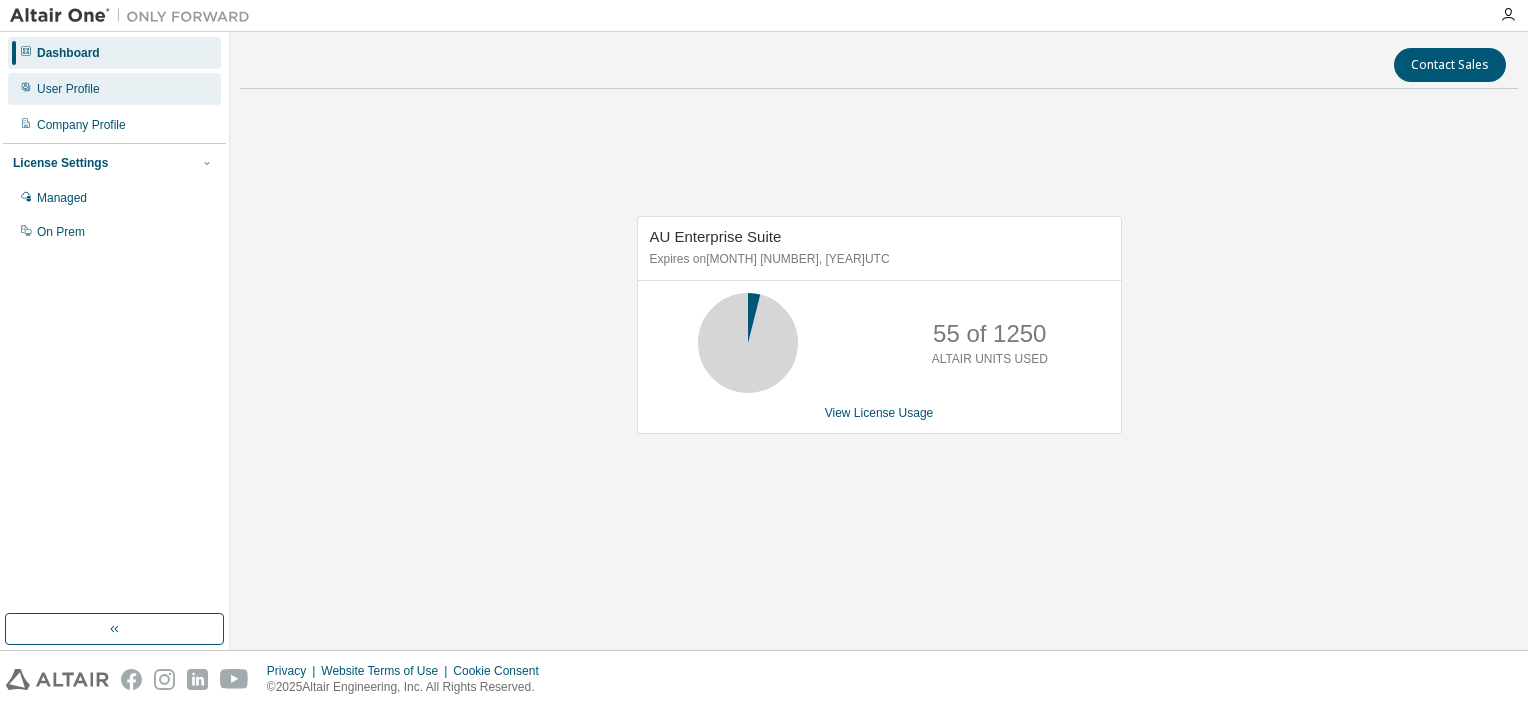 click on "User Profile" at bounding box center (68, 89) 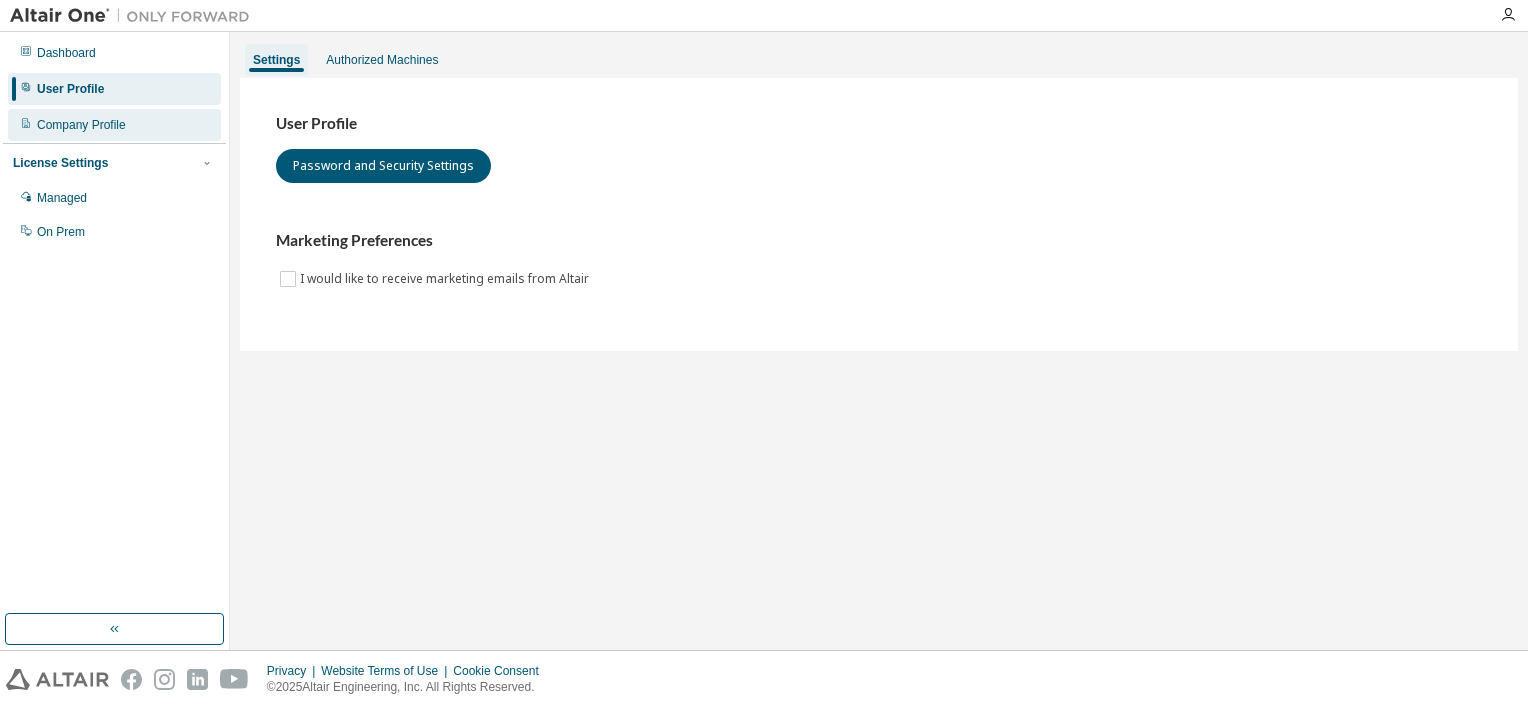 click on "Company Profile" at bounding box center [81, 125] 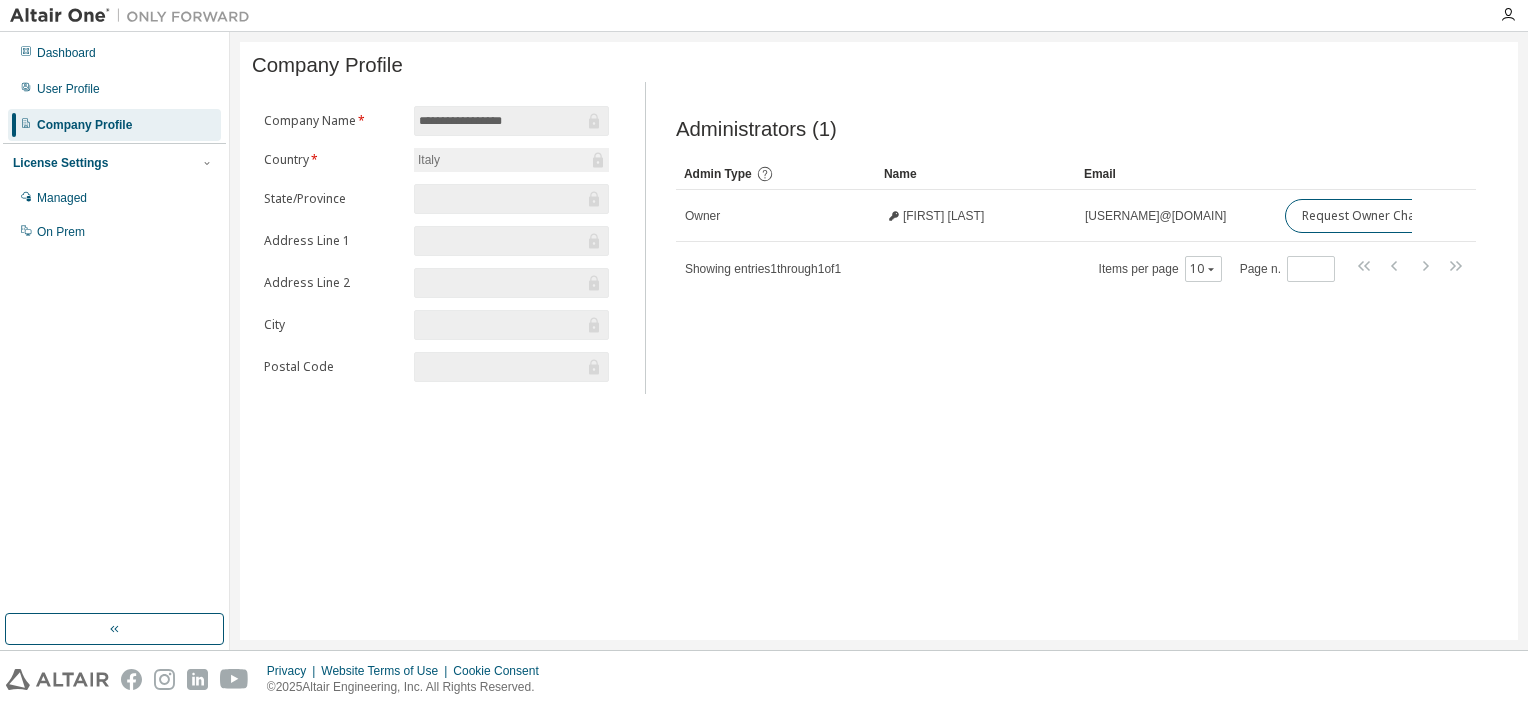 click at bounding box center (114, 629) 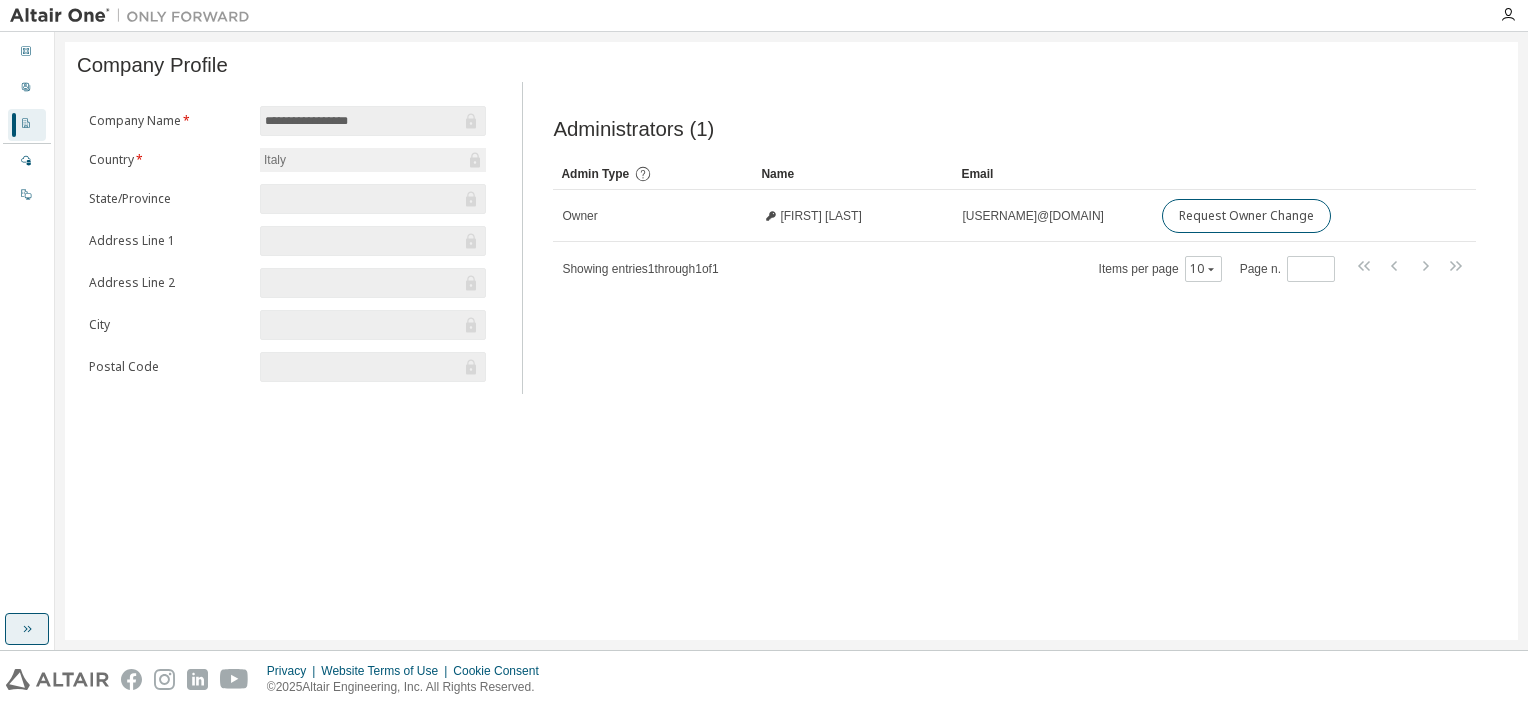 click 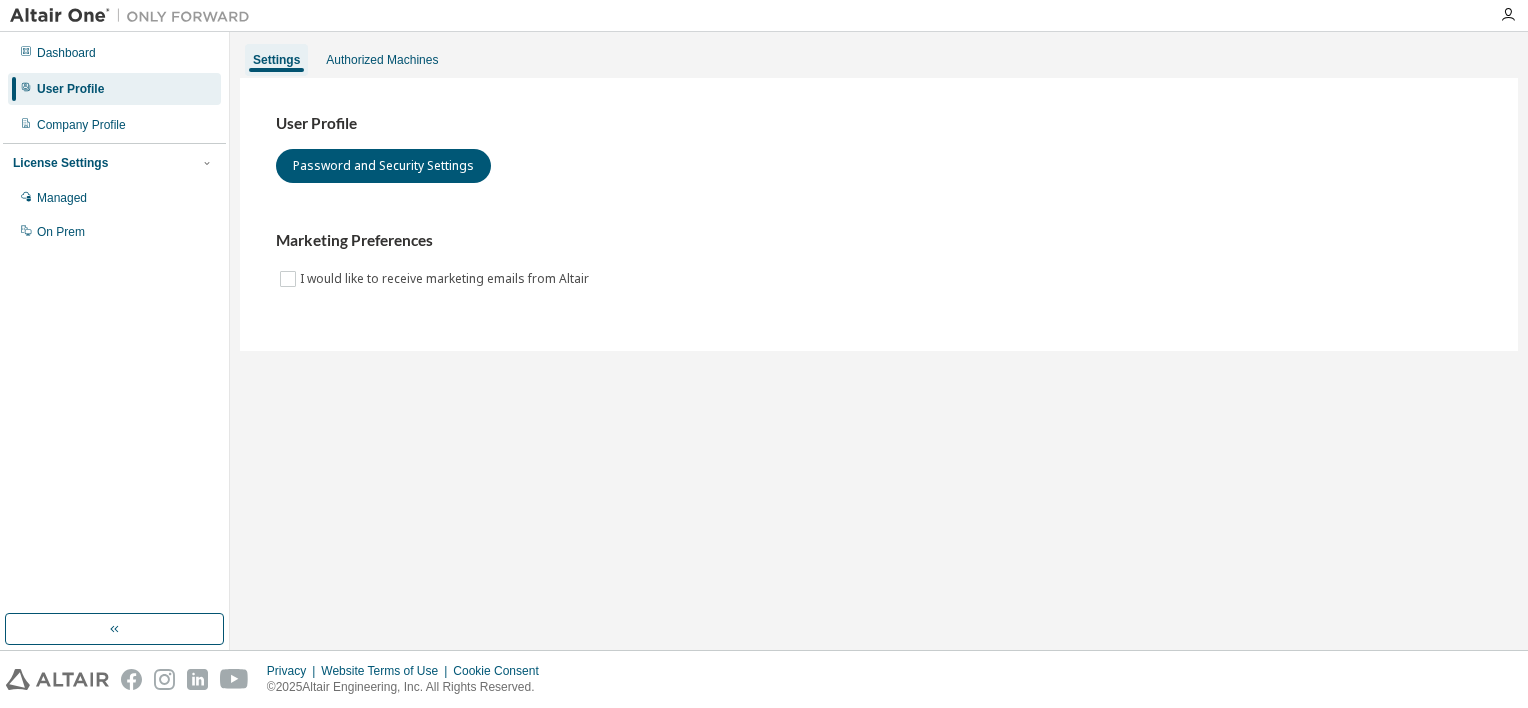 scroll, scrollTop: 0, scrollLeft: 0, axis: both 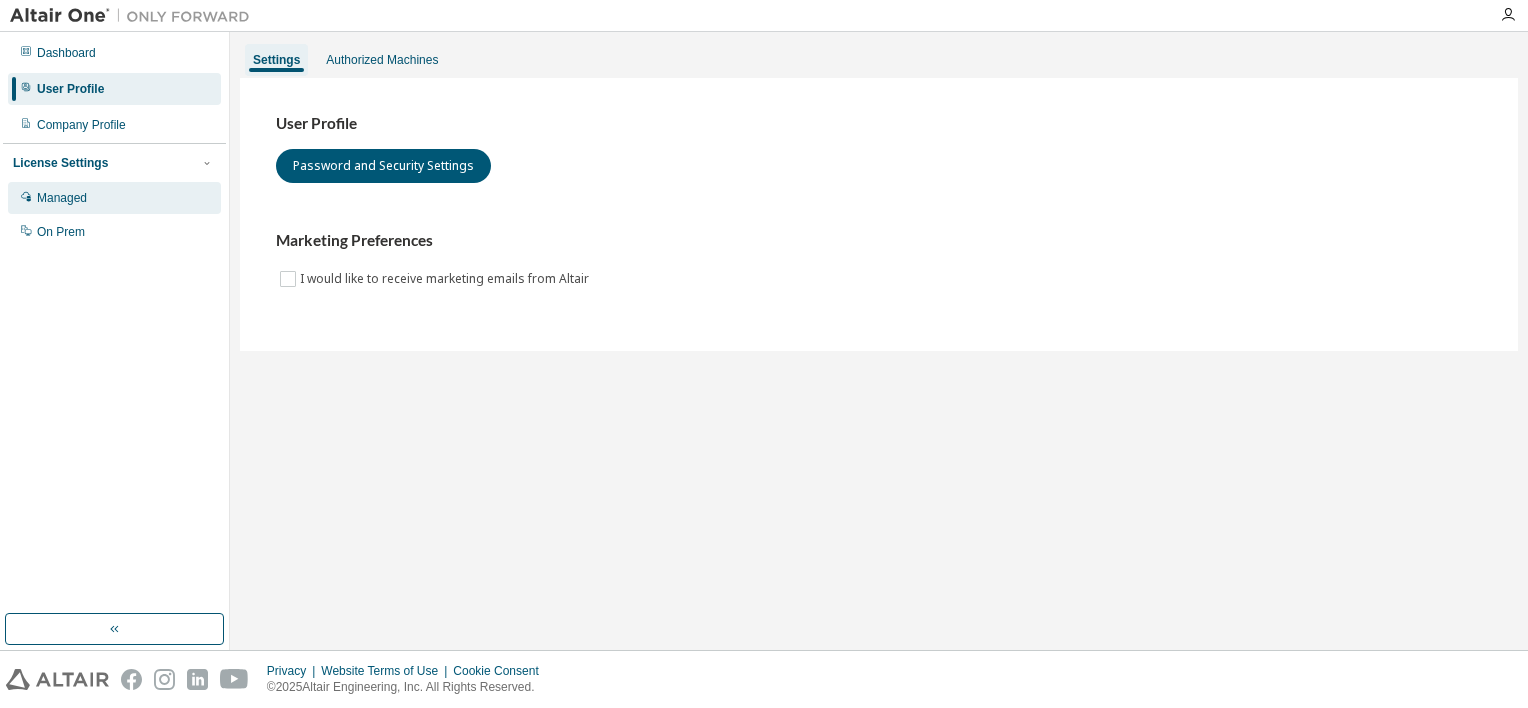 click on "Managed" at bounding box center (62, 198) 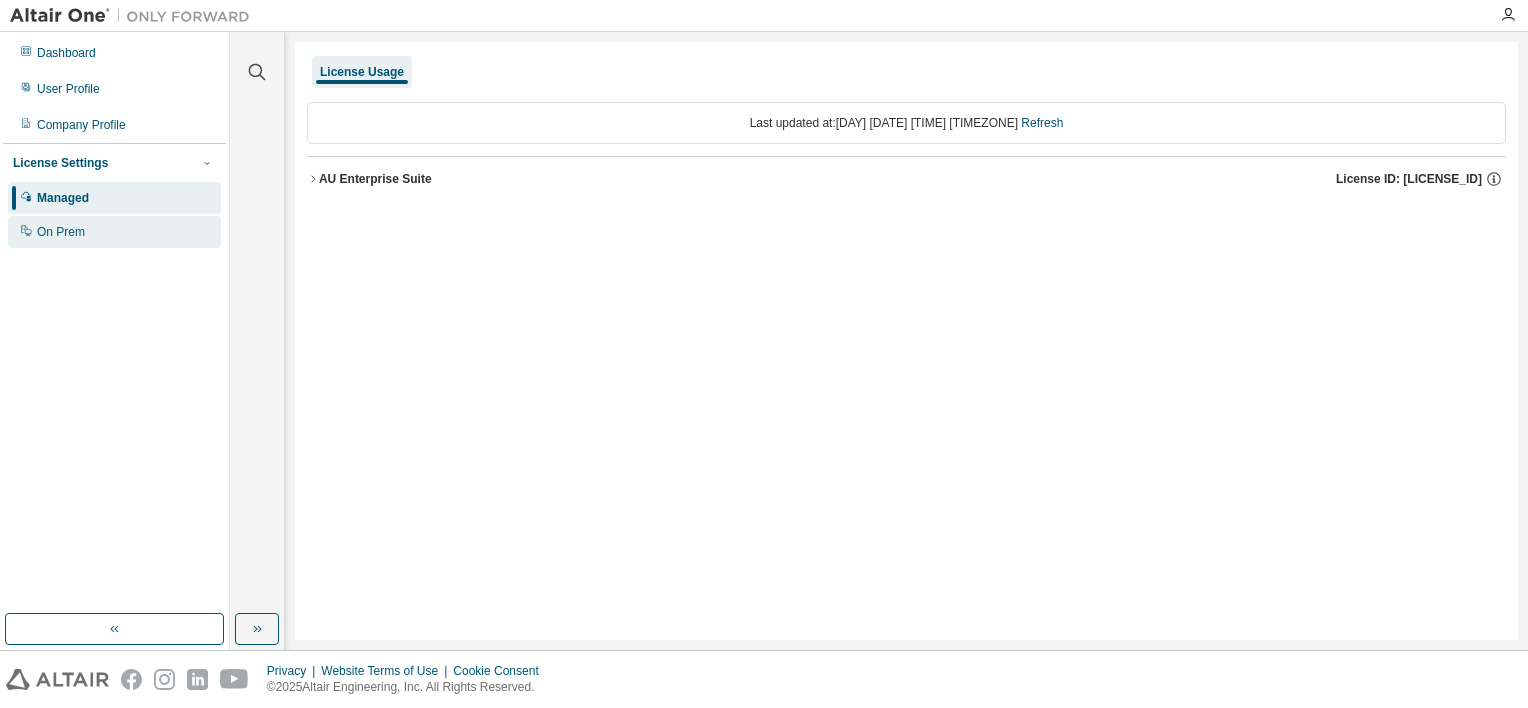 click on "On Prem" at bounding box center (61, 232) 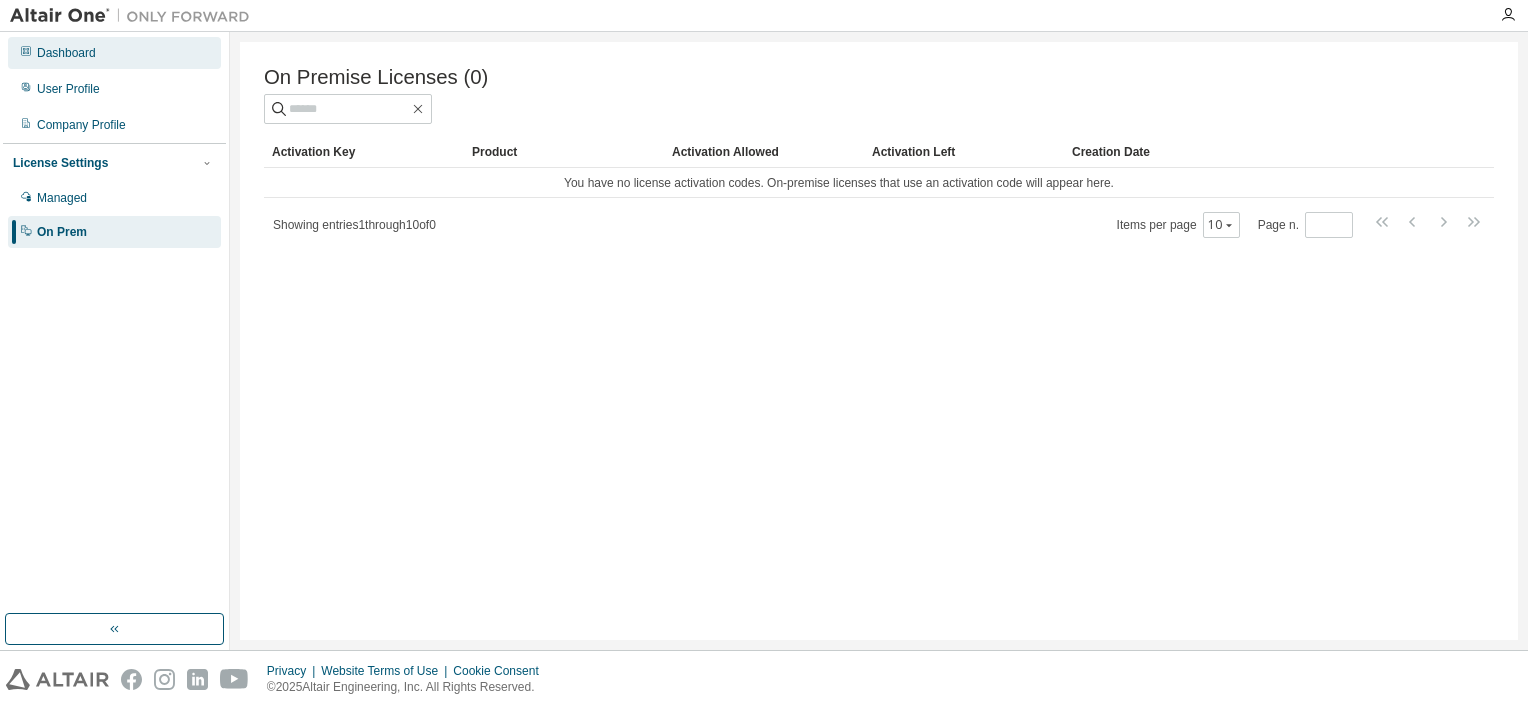click on "Dashboard" at bounding box center [114, 53] 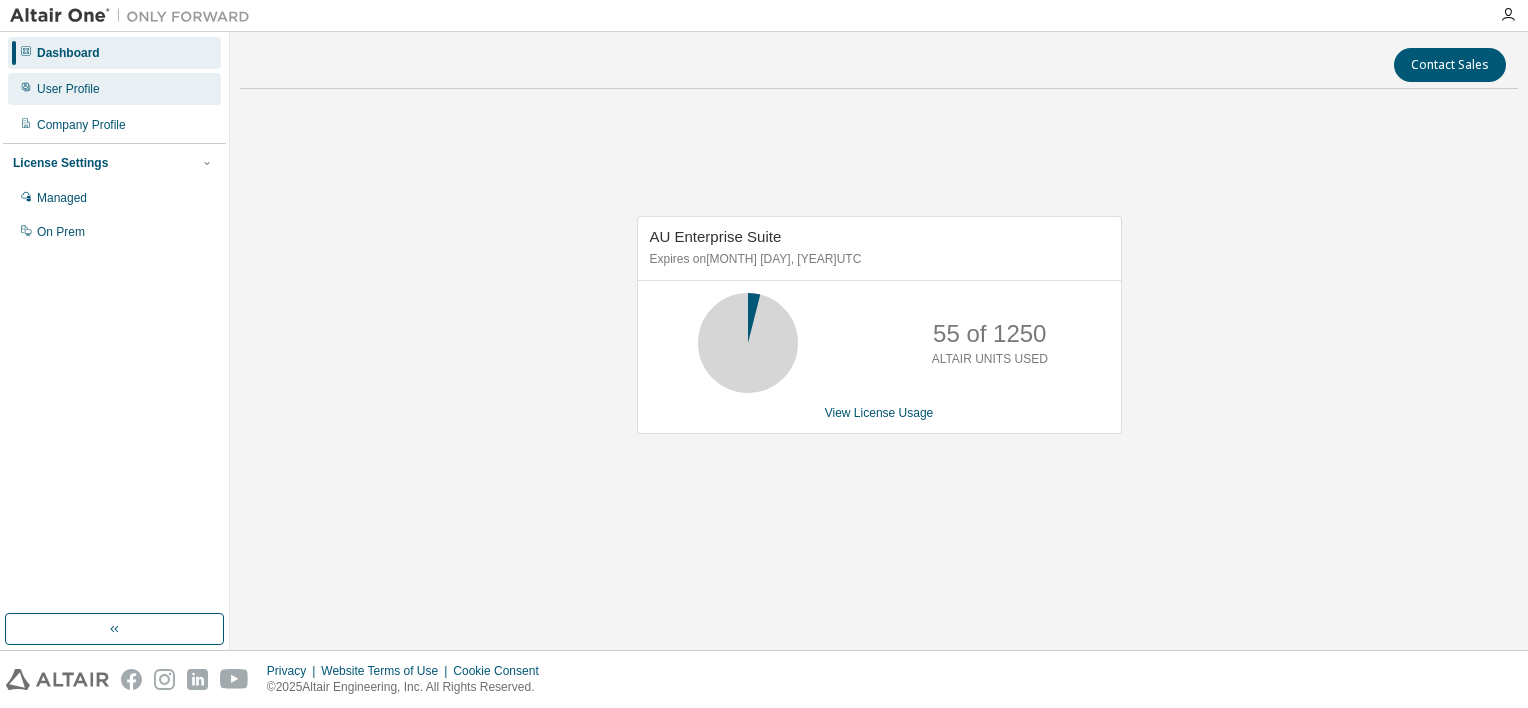 click on "User Profile" at bounding box center (68, 89) 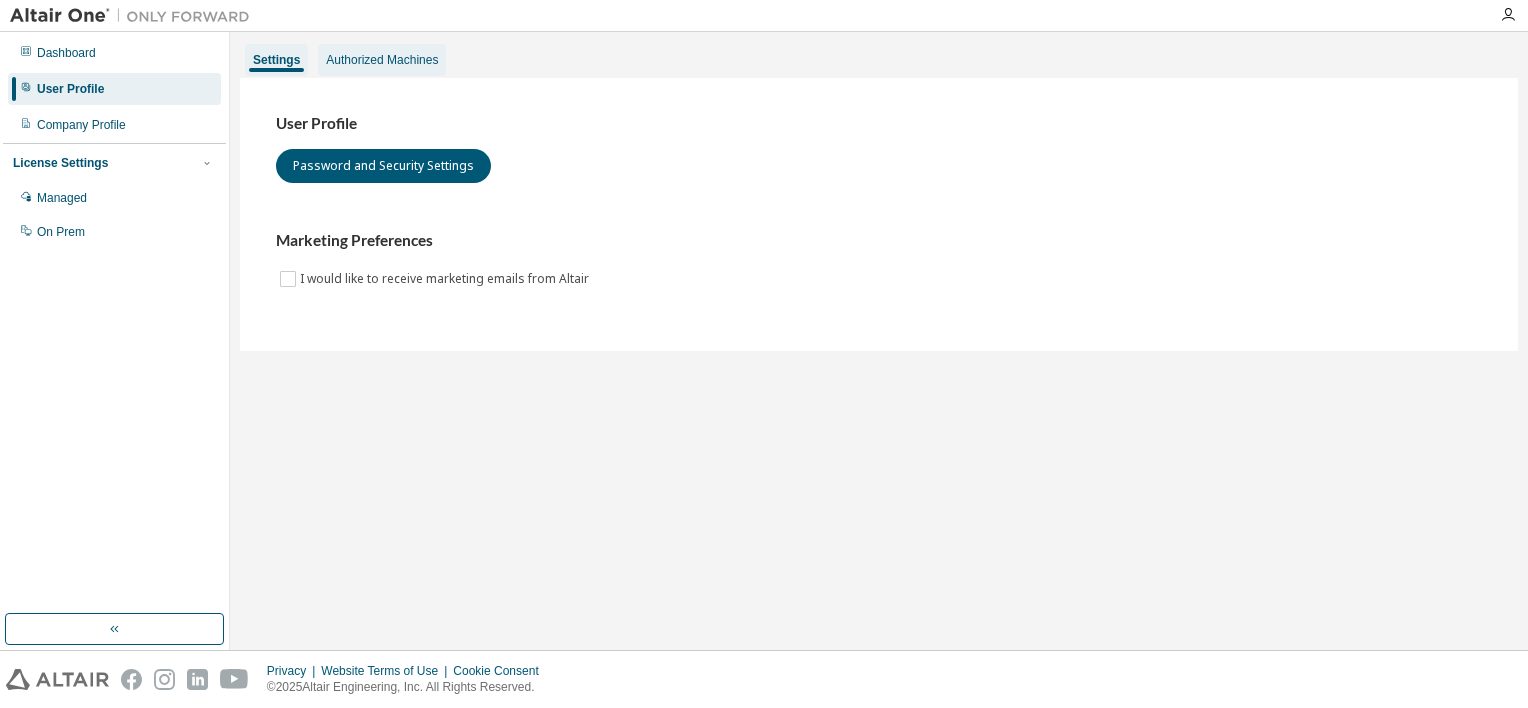 click on "Authorized Machines" at bounding box center (382, 60) 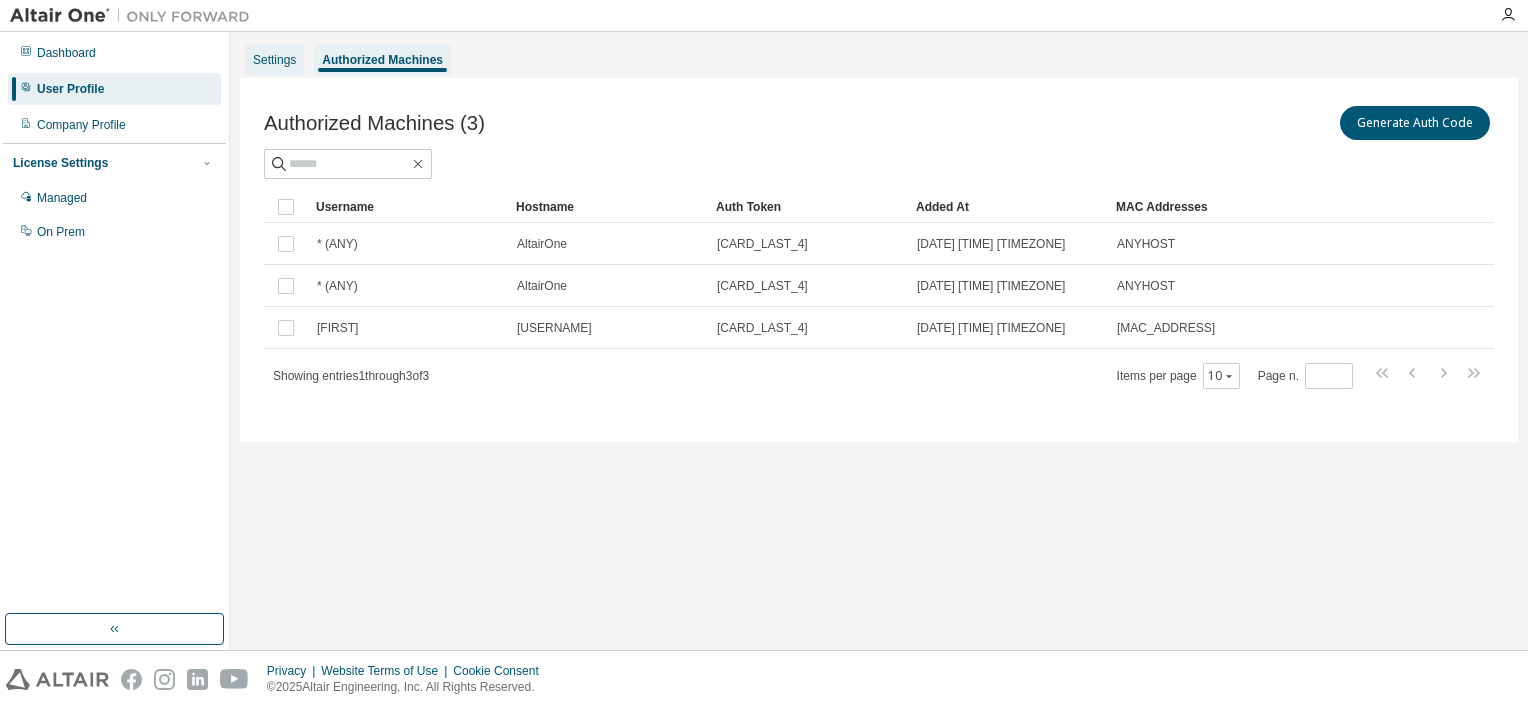 click on "Settings" at bounding box center (274, 60) 